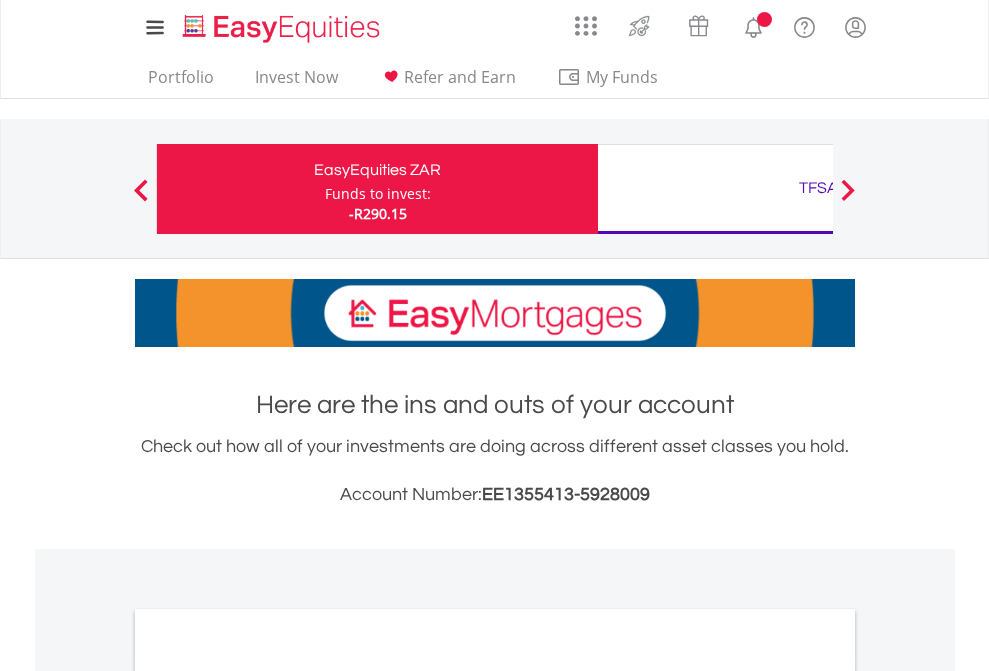 scroll, scrollTop: 0, scrollLeft: 0, axis: both 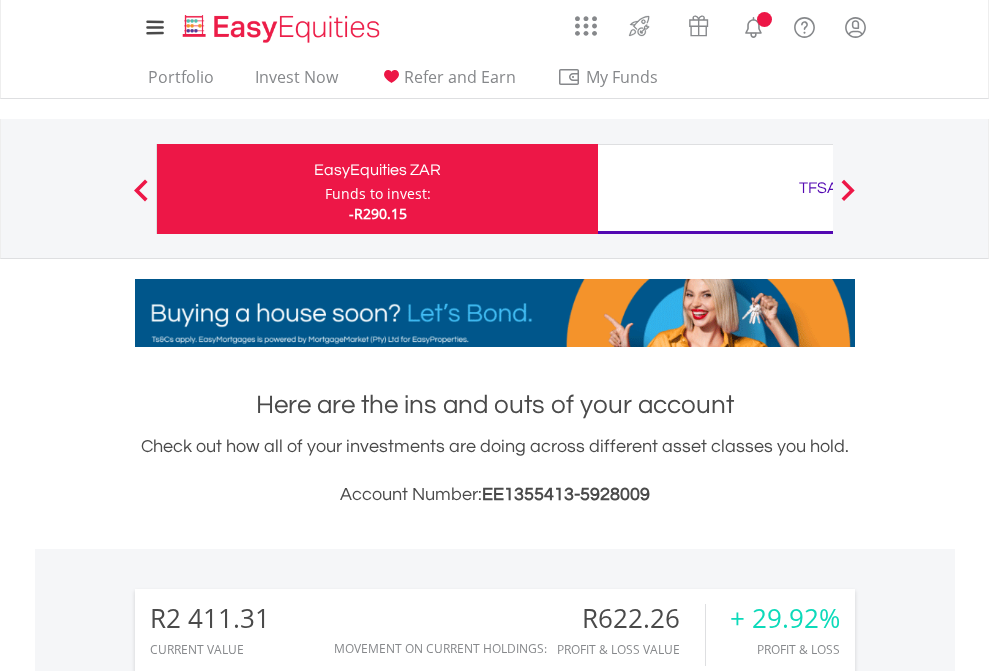 click on "Funds to invest:" at bounding box center [378, 194] 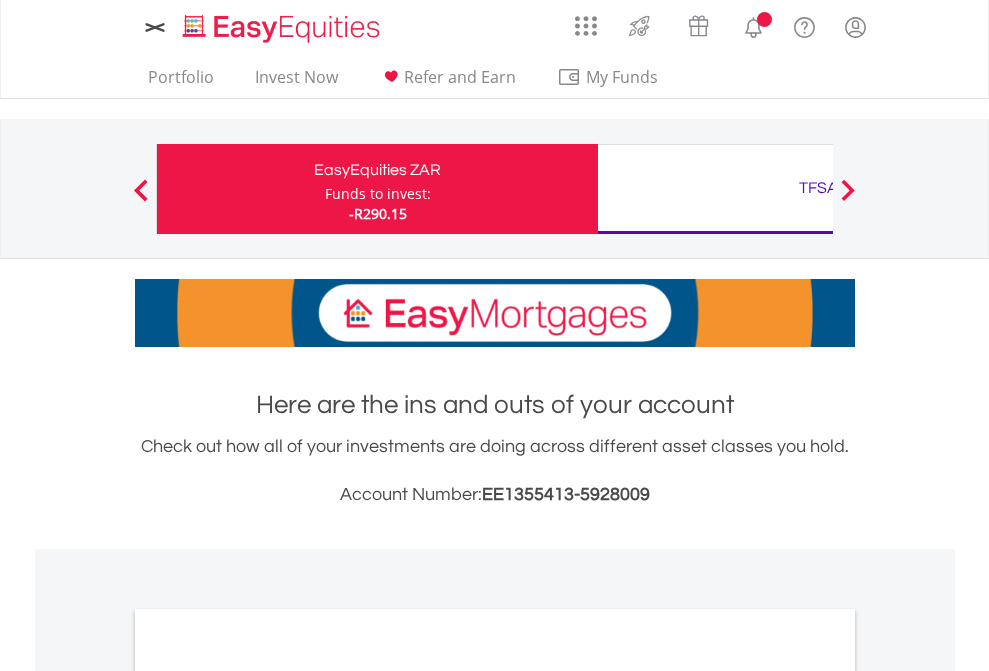 scroll, scrollTop: 0, scrollLeft: 0, axis: both 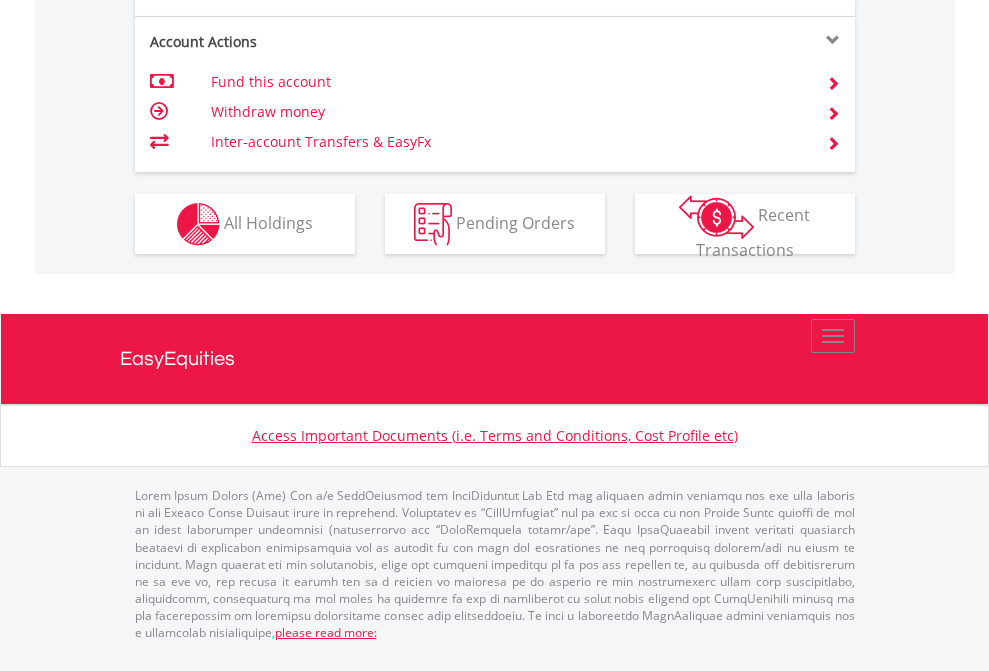 click on "Investment types" at bounding box center [706, -337] 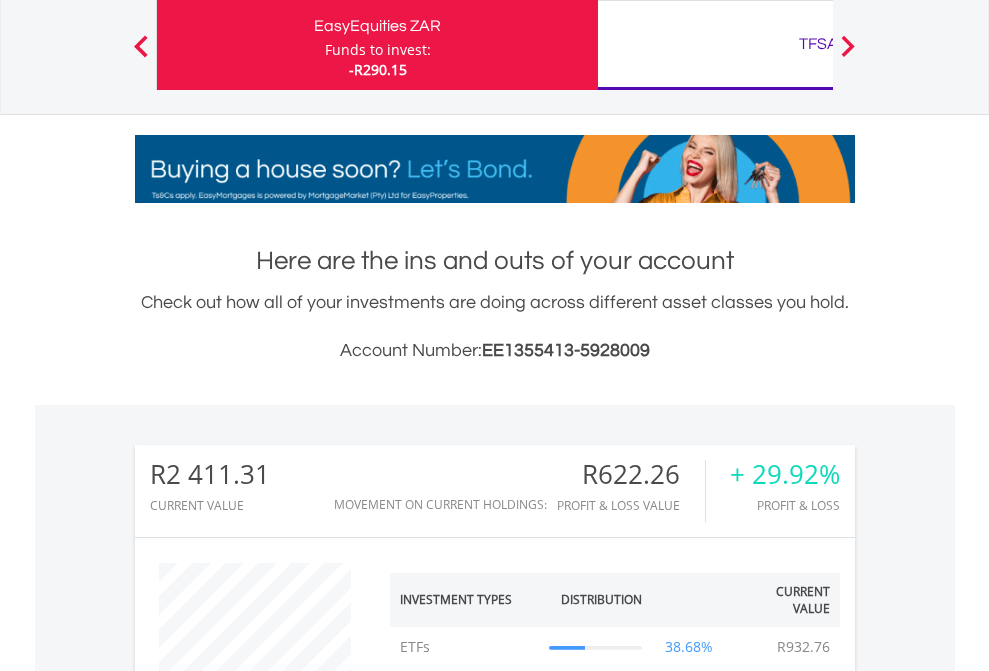 click on "TFSA" at bounding box center [818, 44] 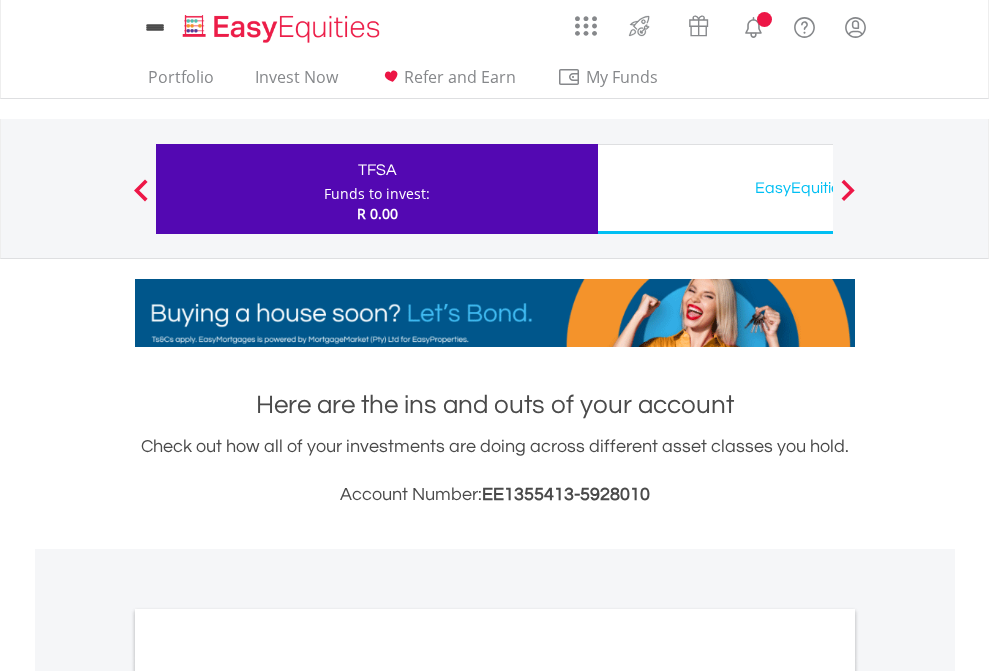 scroll, scrollTop: 0, scrollLeft: 0, axis: both 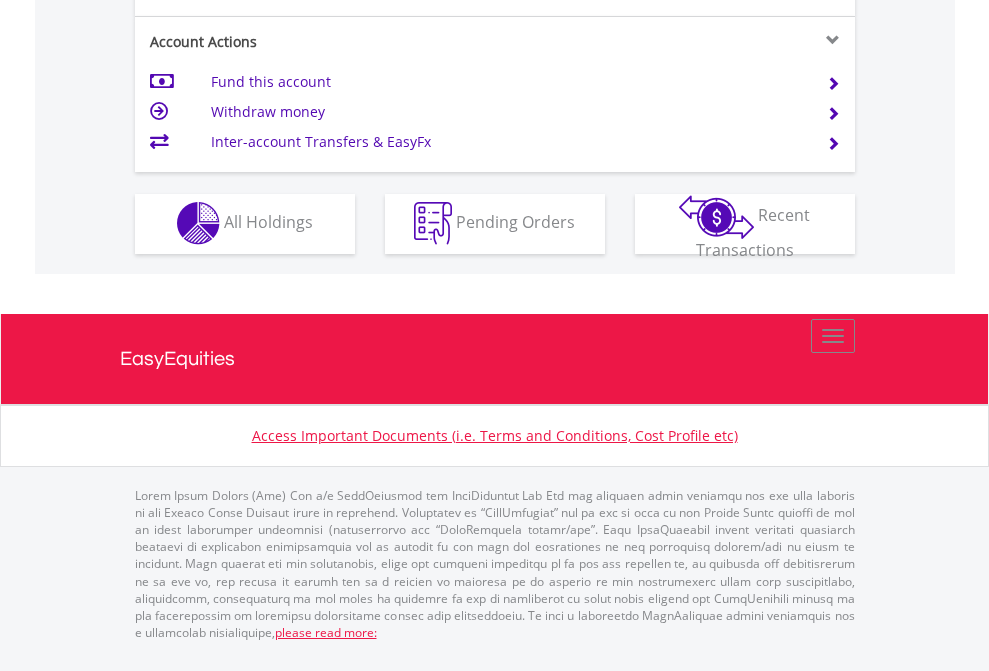 click on "Investment types" at bounding box center (706, -353) 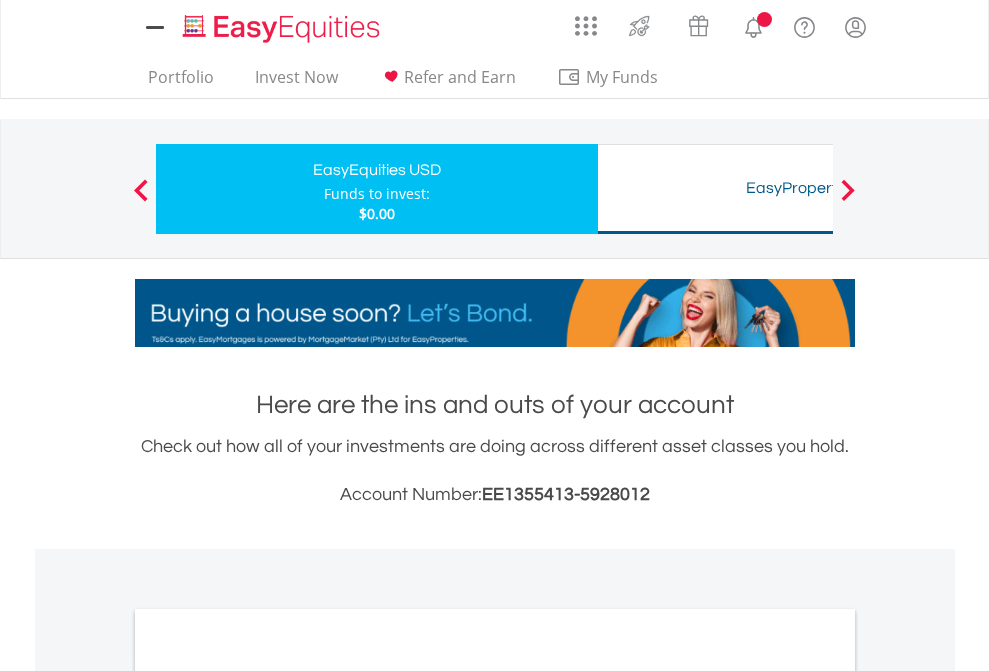 scroll, scrollTop: 0, scrollLeft: 0, axis: both 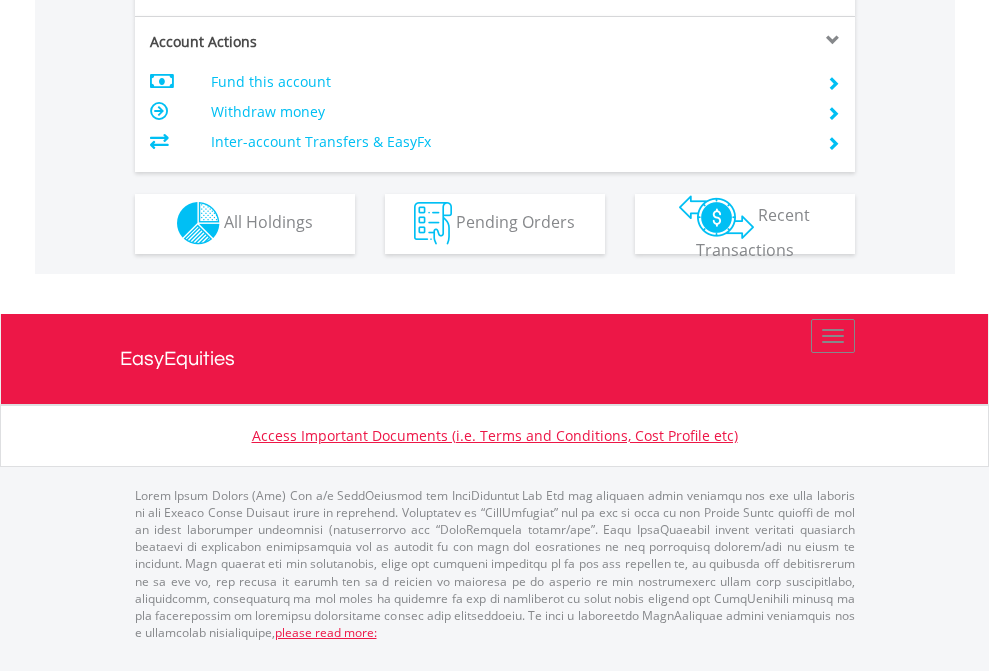 click on "Investment types" at bounding box center [706, -353] 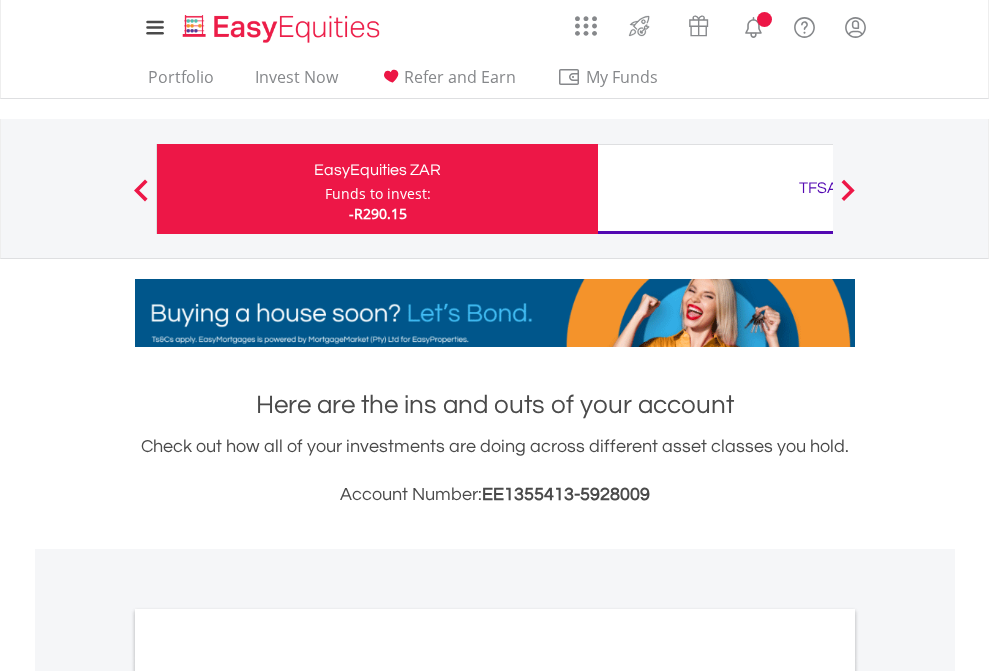 scroll, scrollTop: 1202, scrollLeft: 0, axis: vertical 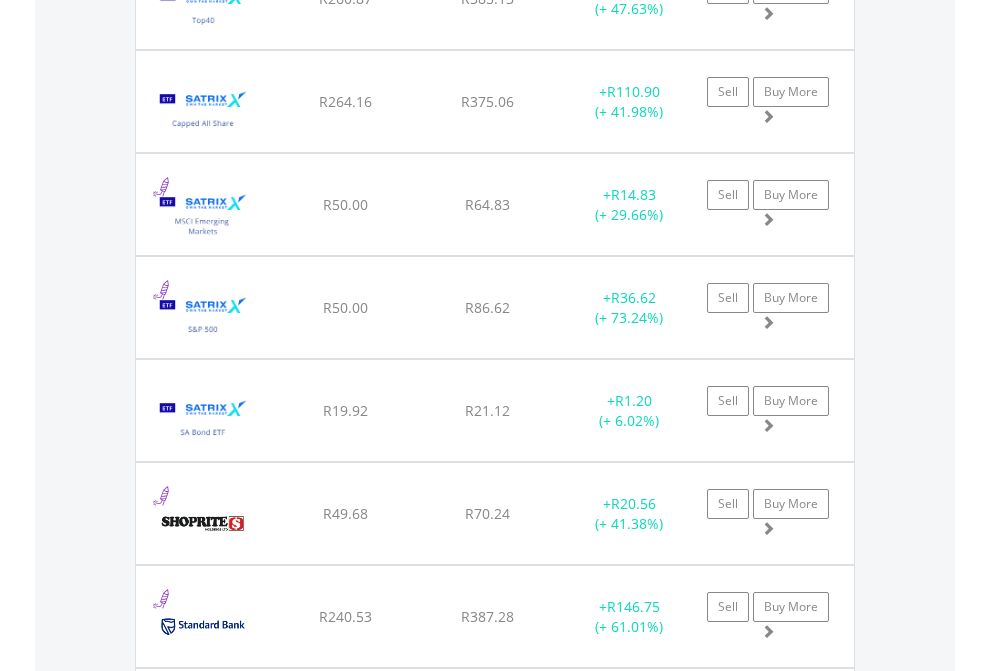 click on "TFSA" at bounding box center (818, -2076) 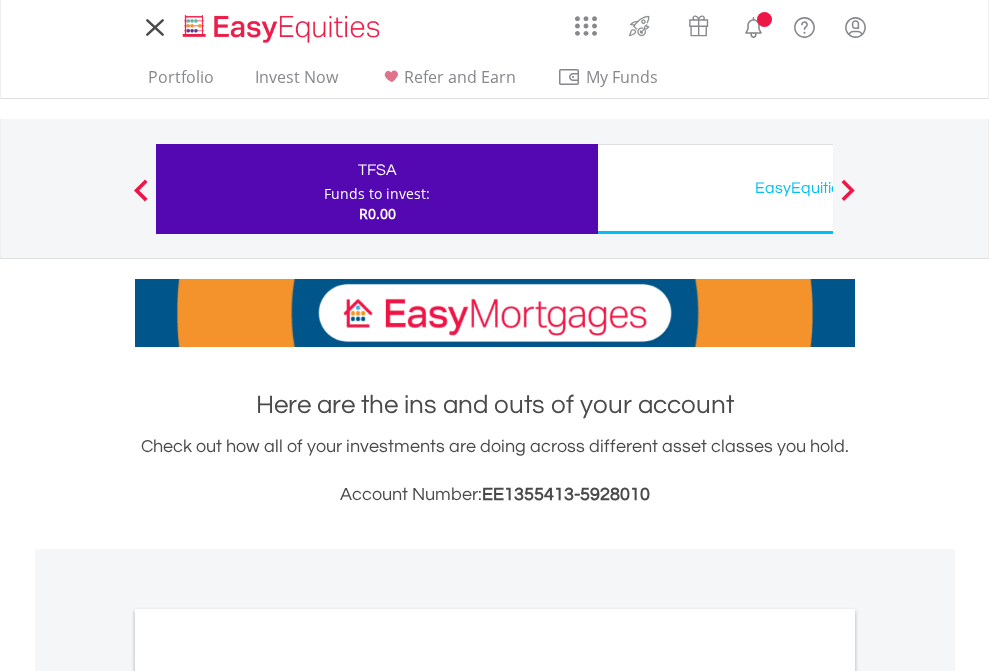 scroll, scrollTop: 0, scrollLeft: 0, axis: both 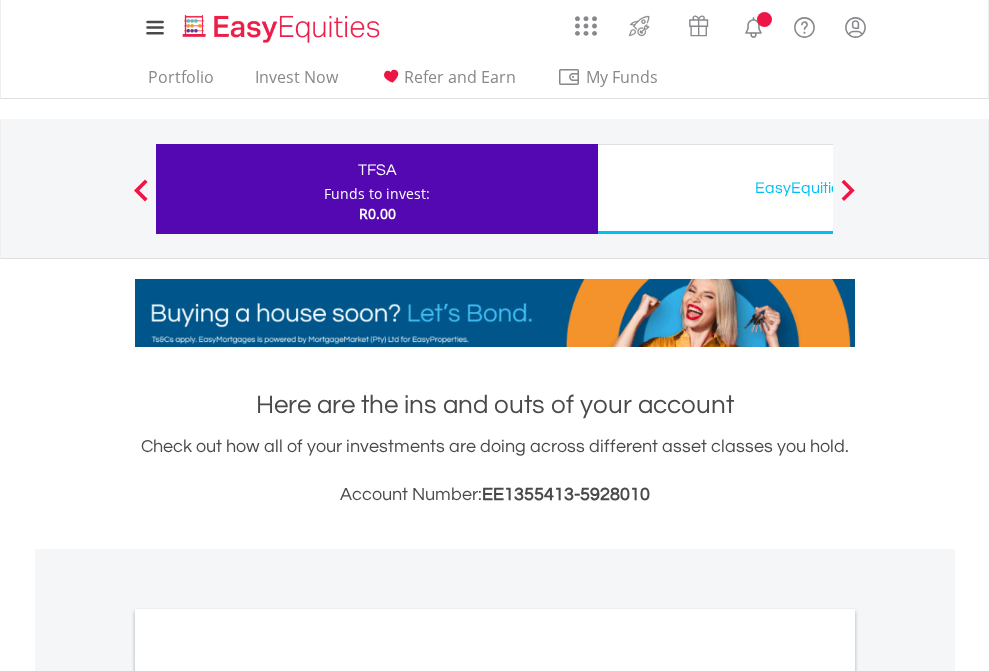 click on "All Holdings" at bounding box center [268, 1096] 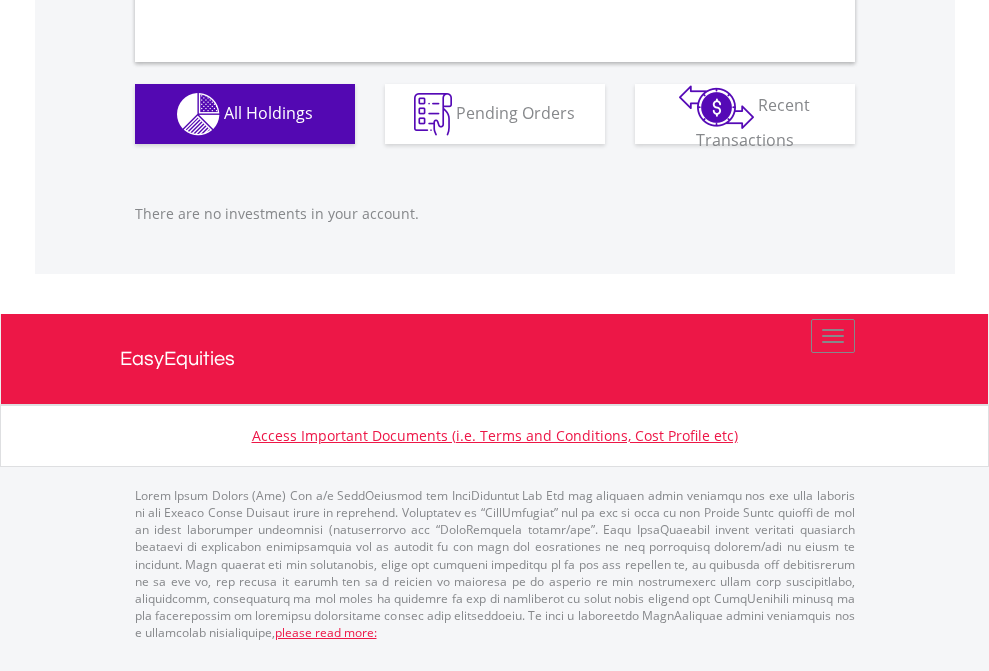 scroll, scrollTop: 1980, scrollLeft: 0, axis: vertical 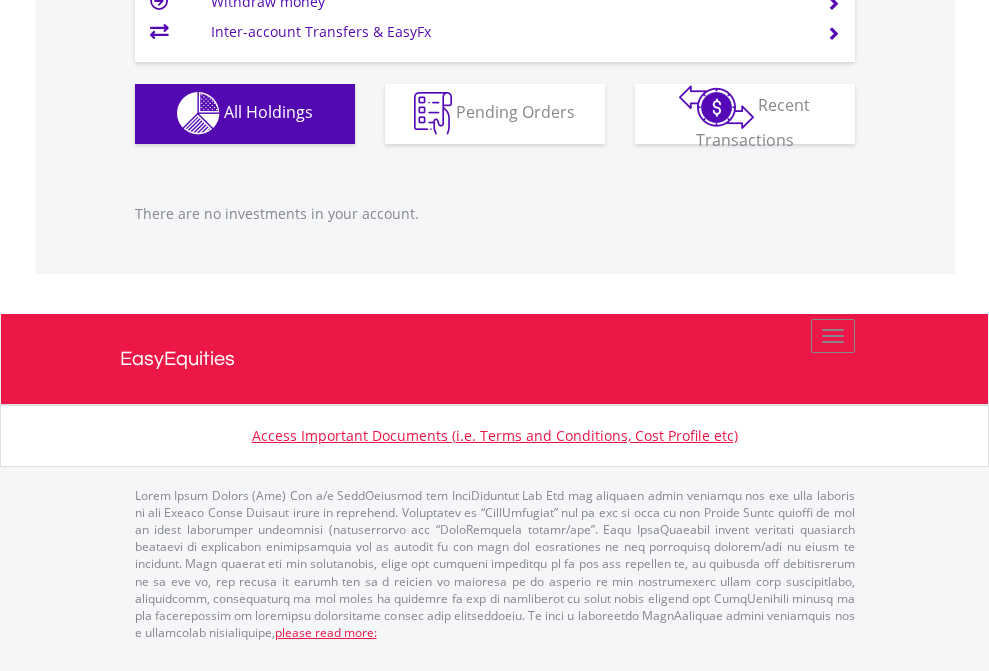 click on "EasyEquities USD" at bounding box center [818, -1142] 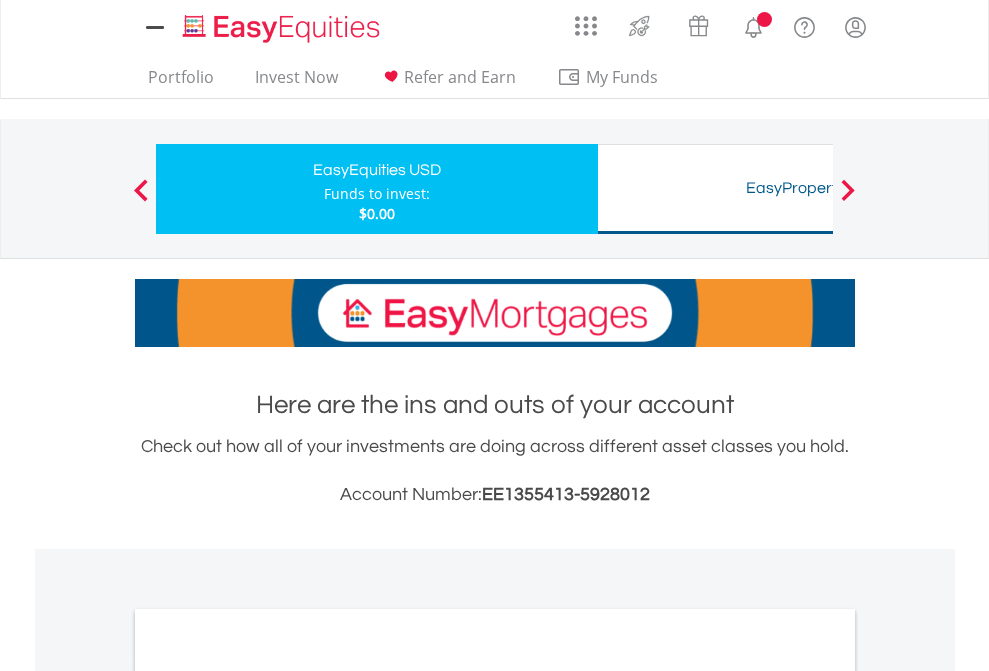 scroll, scrollTop: 1202, scrollLeft: 0, axis: vertical 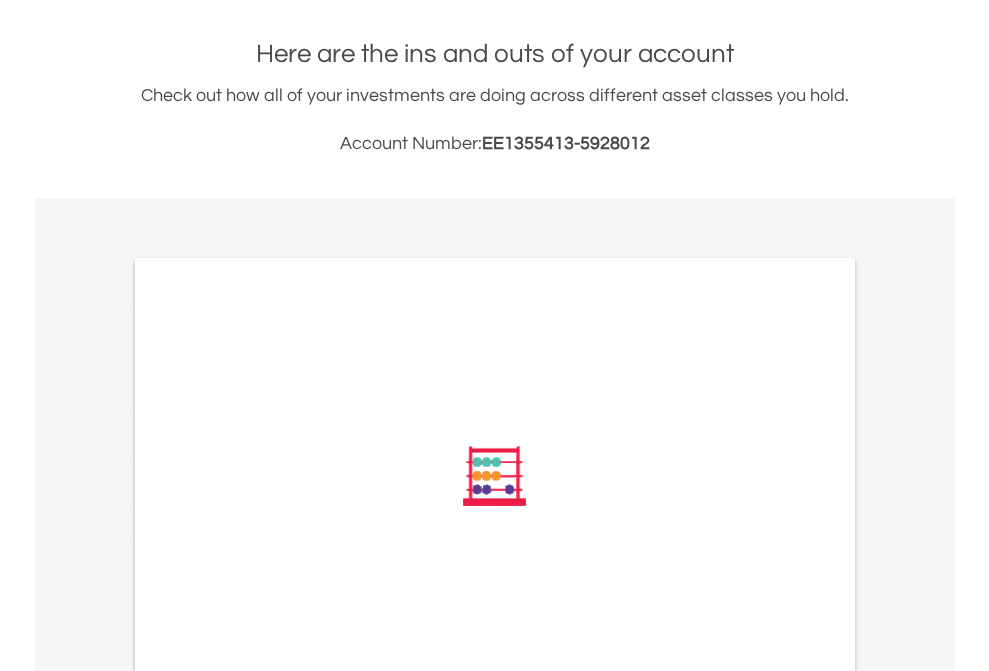 click on "All Holdings" at bounding box center [268, 745] 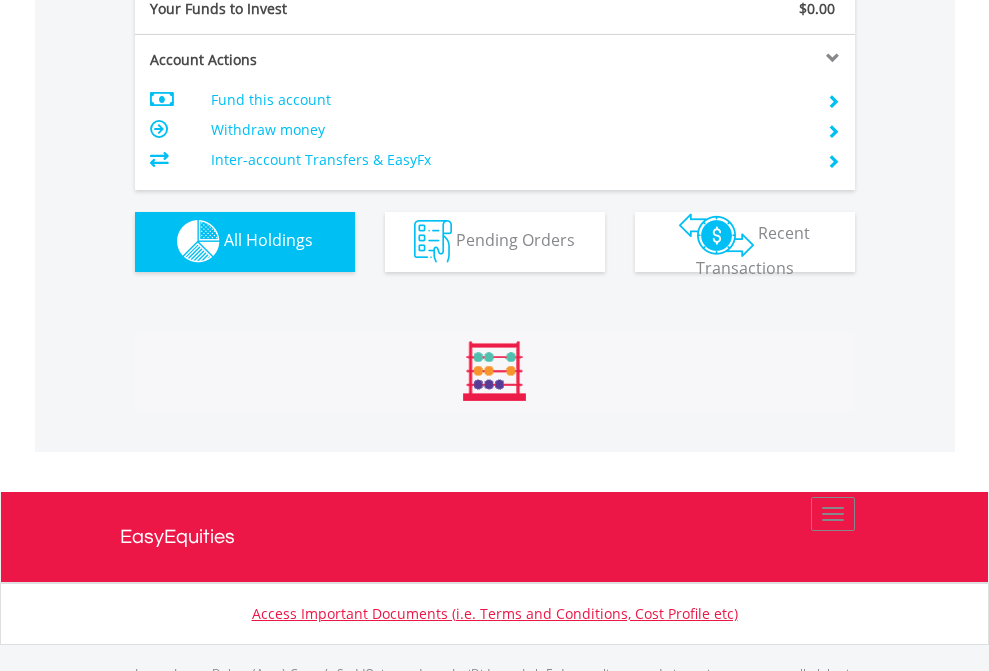 scroll, scrollTop: 999808, scrollLeft: 999687, axis: both 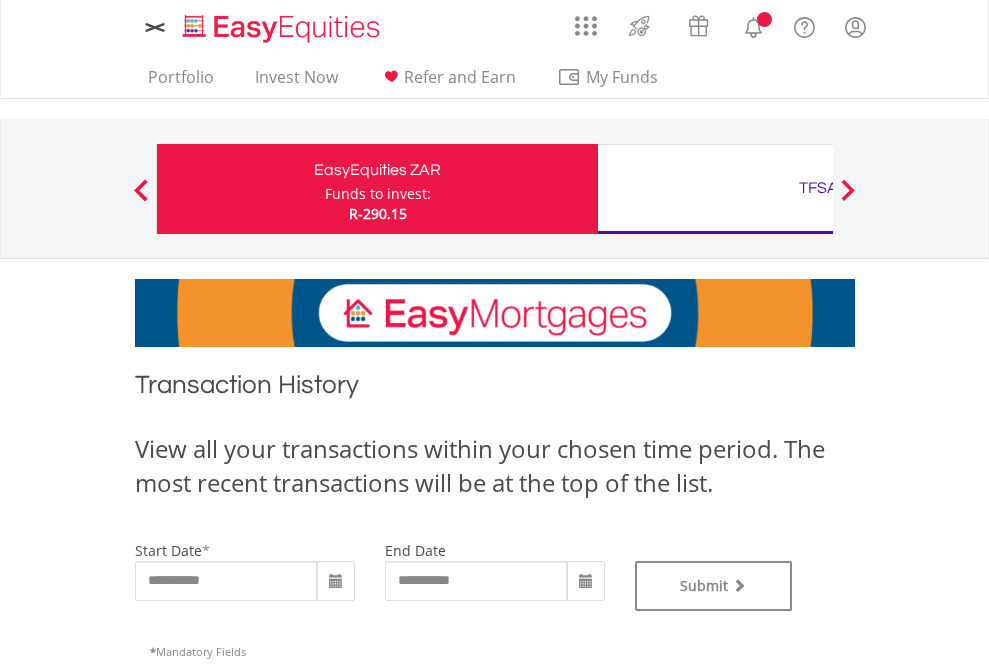 type on "**********" 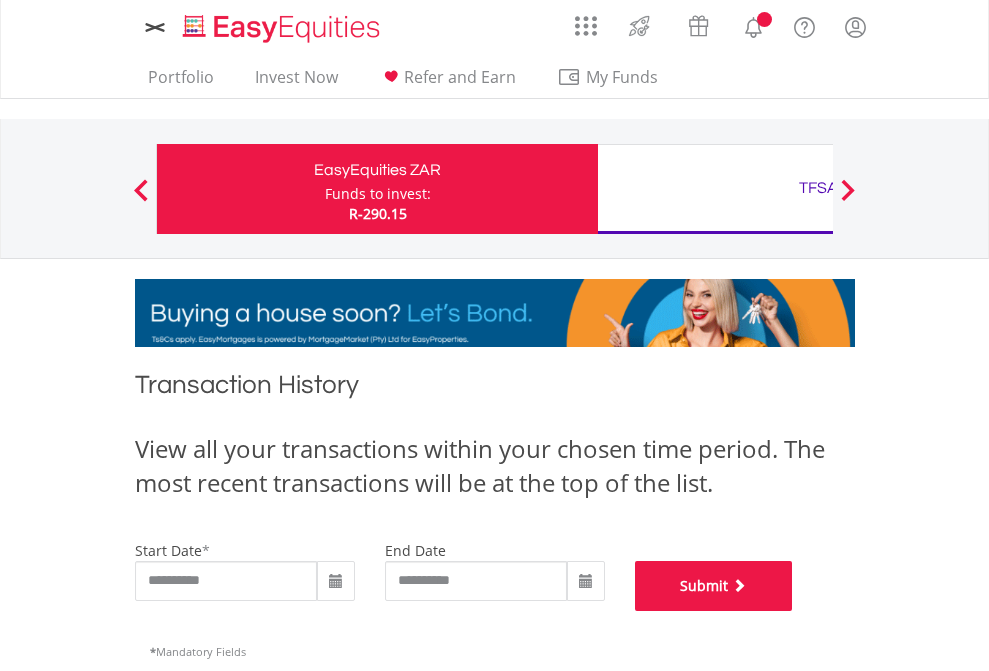 click on "Submit" at bounding box center [714, 586] 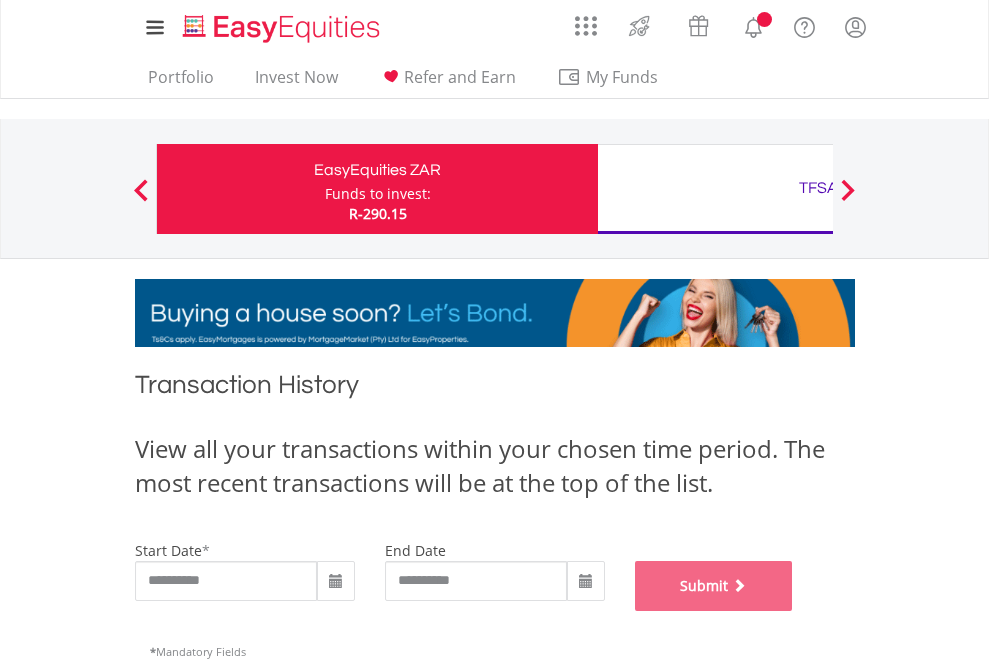 scroll, scrollTop: 811, scrollLeft: 0, axis: vertical 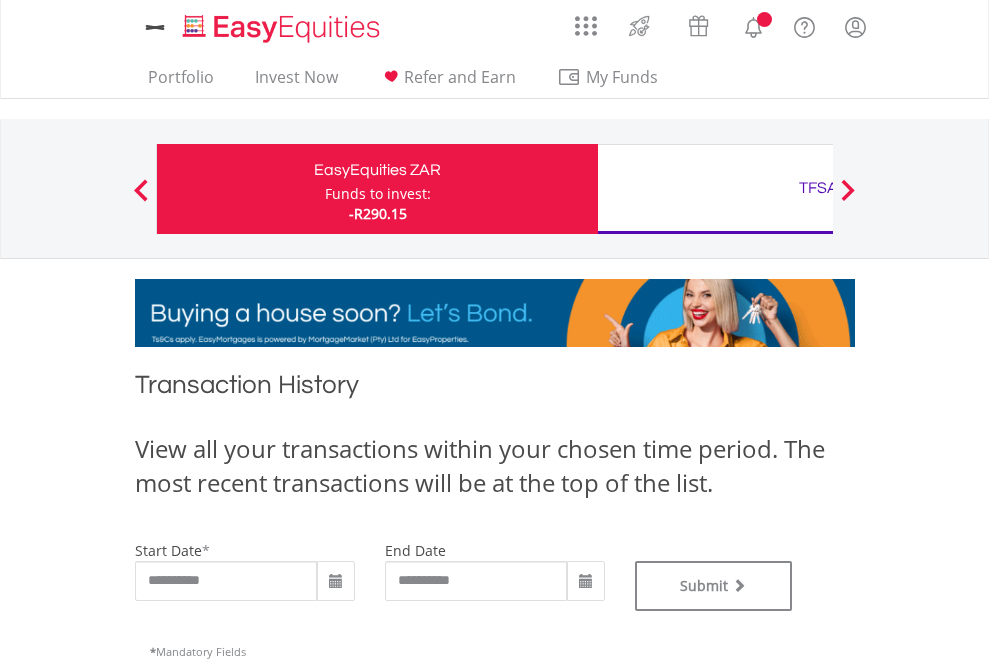 click on "TFSA" at bounding box center (818, 188) 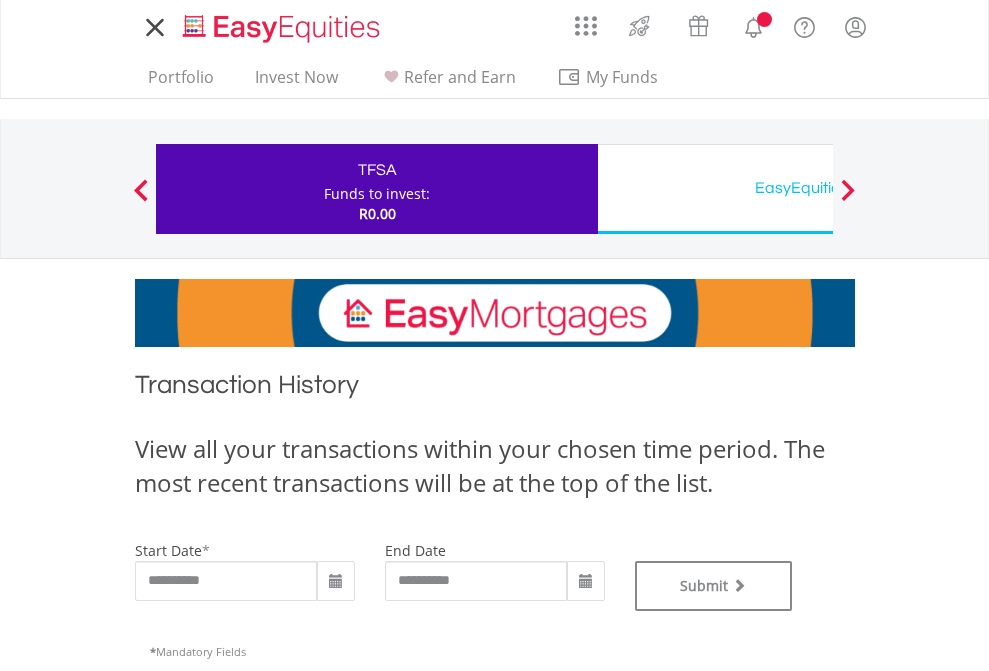 scroll, scrollTop: 0, scrollLeft: 0, axis: both 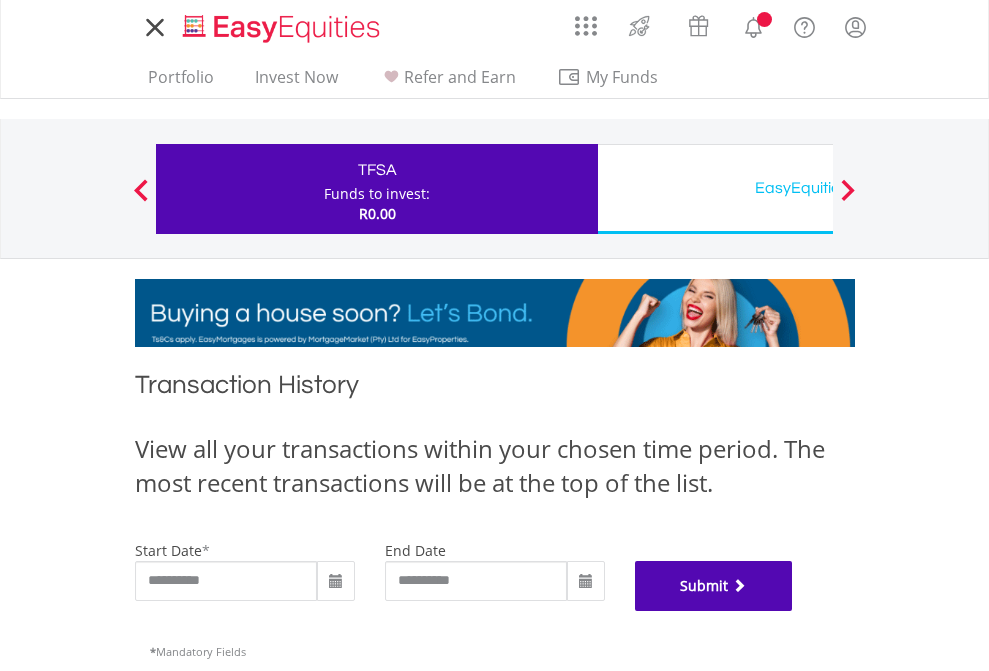 click on "Submit" at bounding box center (714, 586) 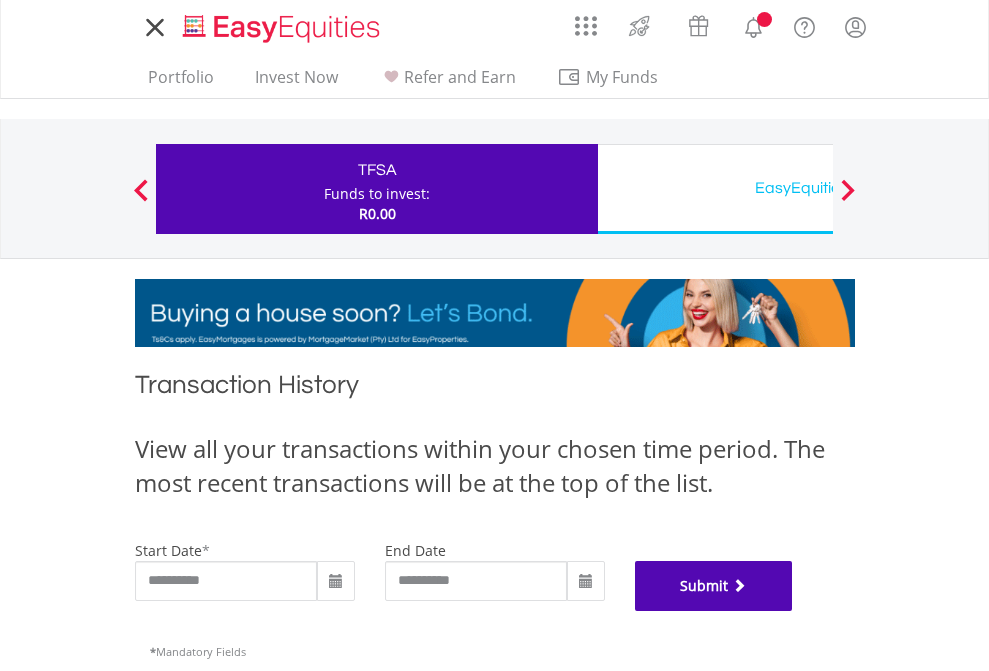 scroll, scrollTop: 811, scrollLeft: 0, axis: vertical 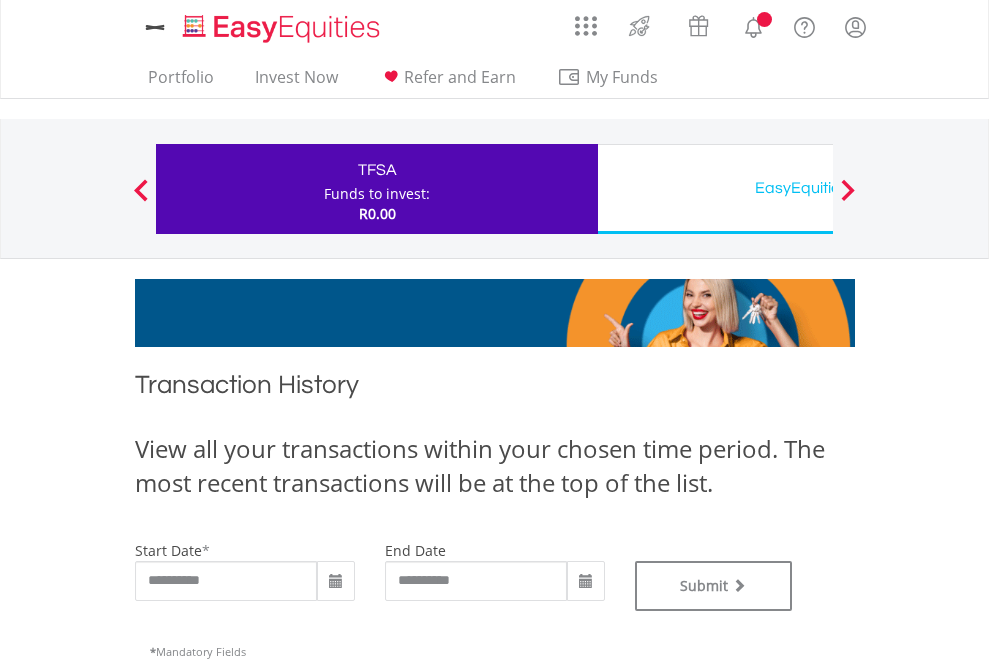 click on "EasyEquities USD" at bounding box center (818, 188) 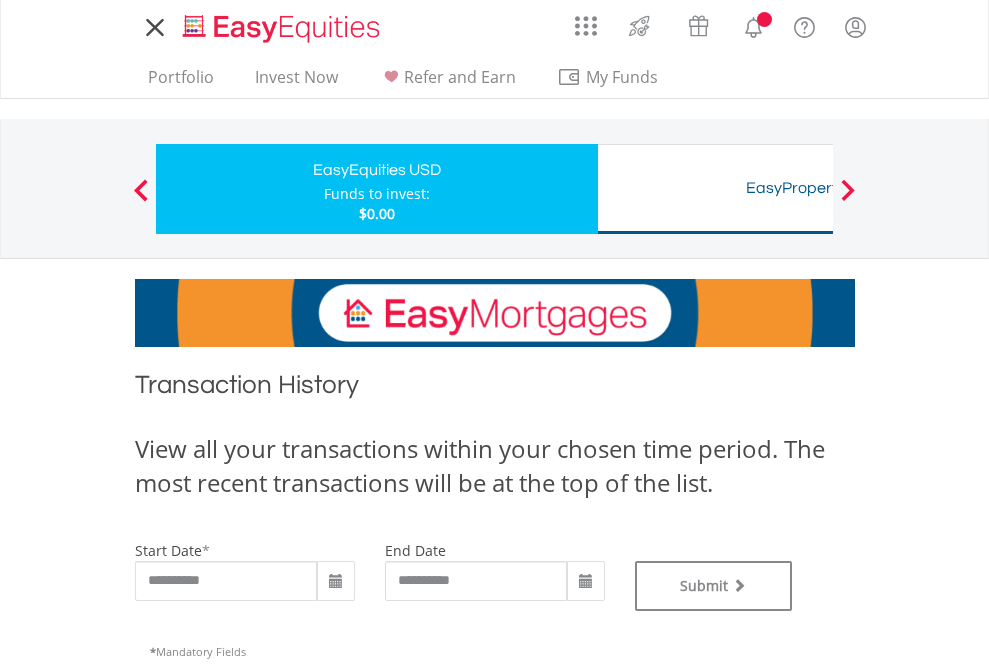 scroll, scrollTop: 0, scrollLeft: 0, axis: both 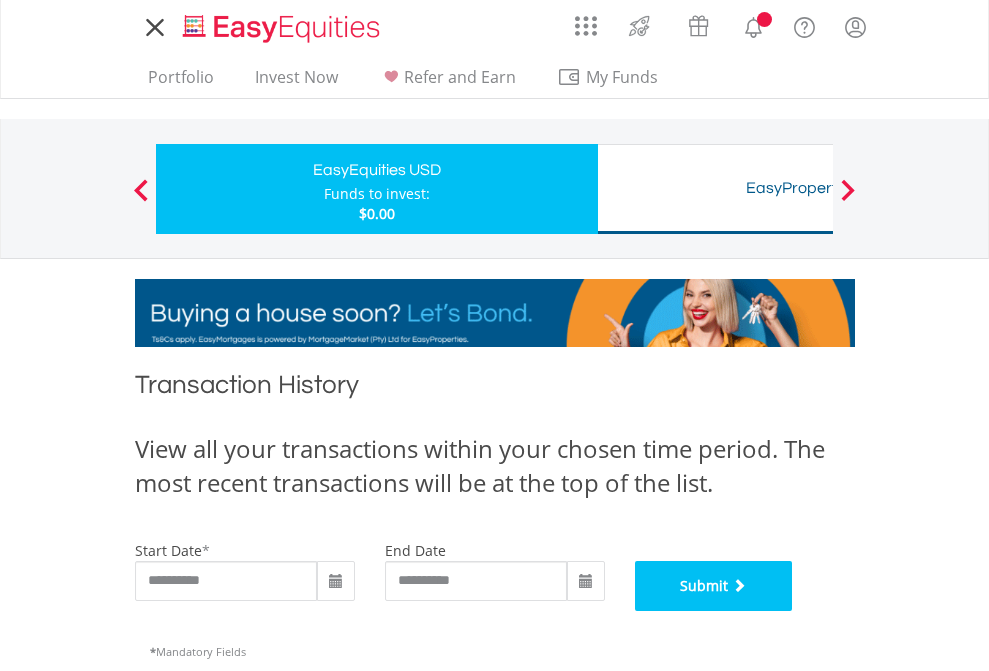 click on "Submit" at bounding box center [714, 586] 